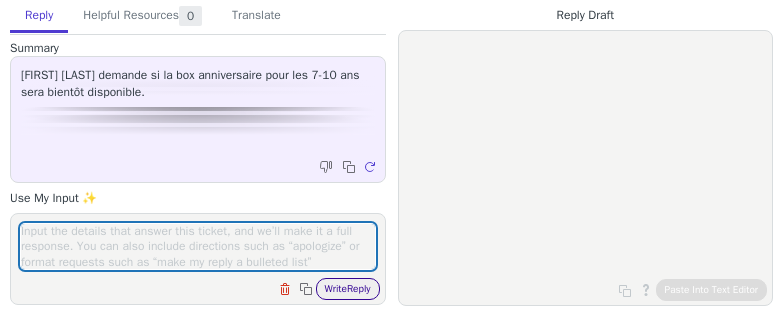 scroll, scrollTop: 0, scrollLeft: 0, axis: both 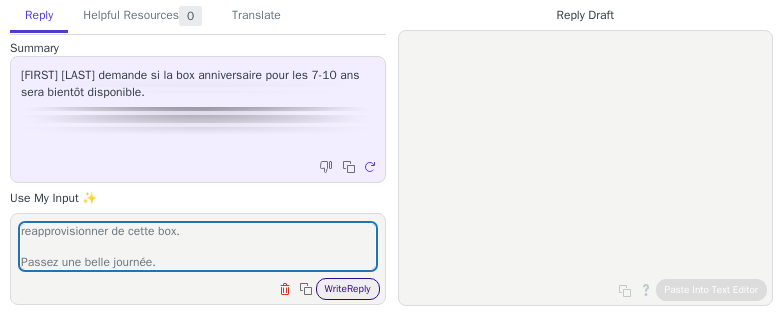 type on "Bonjour,
Je ne vous promet rien, mais nous sommes entrain de nous reapprovisionner de cette box.
Passez une belle journée." 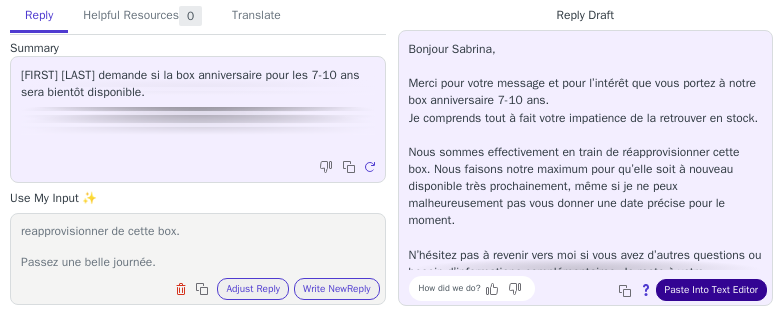 click on "Paste Into Text Editor" at bounding box center [711, 290] 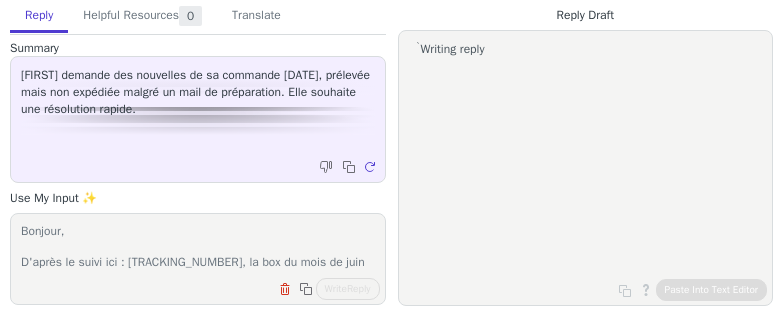 scroll, scrollTop: 0, scrollLeft: 0, axis: both 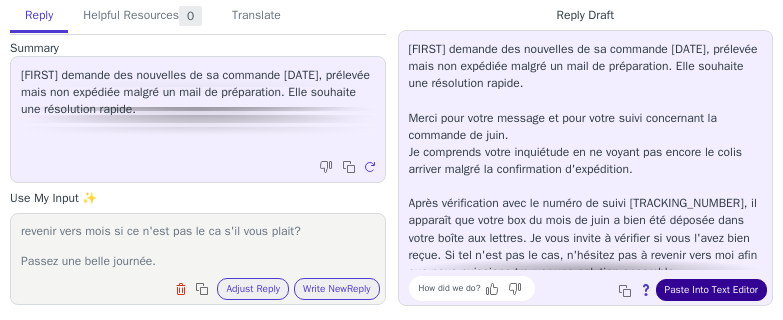 click on "Paste Into Text Editor" at bounding box center [711, 290] 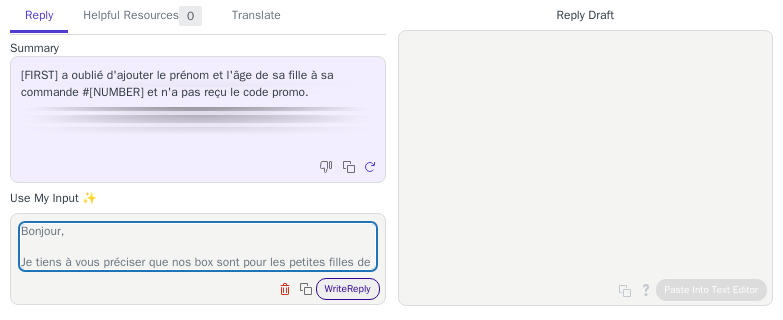 scroll, scrollTop: 0, scrollLeft: 0, axis: both 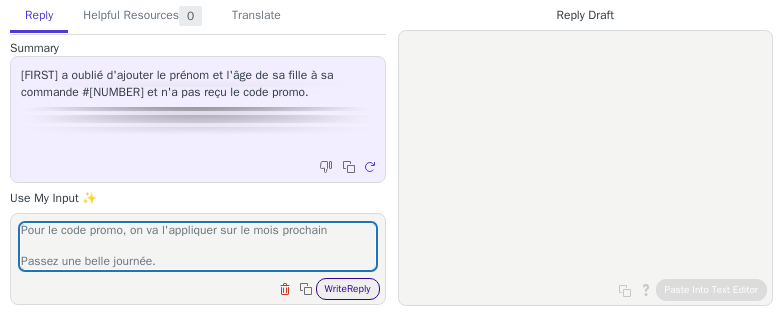 type on "Bonjour,
Je tiens à vous préciser que nos box sont pour les petites filles de 6-12 ans. Et que les contenus sont tous les mêmes pour ce tranche d'ages.
Pour le code promo, on va l'appliquer sur le mois prochain
Passez une belle journée." 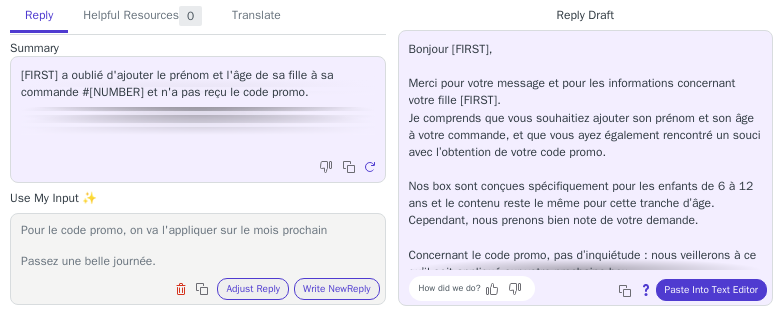 click on "Bonjour [FIRST], Merci pour votre message et pour les informations concernant votre fille [FIRST]. Je comprends que vous souhaitiez ajouter son prénom et son âge à votre commande, et que vous ayez également rencontré un souci avec l’obtention de votre code promo. Nos box sont conçues spécifiquement pour les enfants de 6 à 12 ans et le contenu reste le même pour cette tranche d’âge. Cependant, nous prenons bien note de votre demande. Concernant le code promo, pas d’inquiétude : nous veillerons à ce qu’il soit appliqué sur votre prochaine box. N’hésitez pas à revenir vers moi si vous avez d’autres questions ou besoins, je reste à votre écoute !" at bounding box center [586, 186] 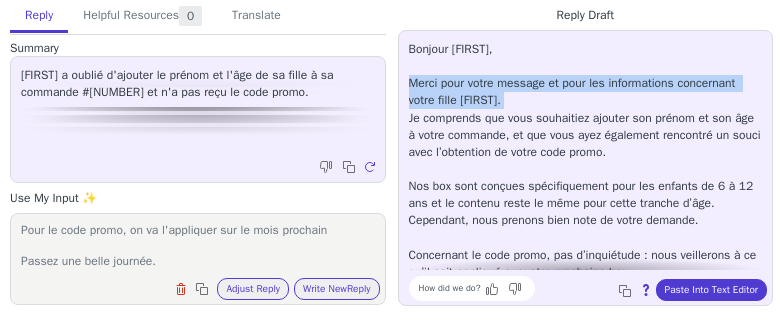 click on "Bonjour [FIRST], Merci pour votre message et pour les informations concernant votre fille [FIRST]. Je comprends que vous souhaitiez ajouter son prénom et son âge à votre commande, et que vous ayez également rencontré un souci avec l’obtention de votre code promo. Nos box sont conçues spécifiquement pour les enfants de 6 à 12 ans et le contenu reste le même pour cette tranche d’âge. Cependant, nous prenons bien note de votre demande. Concernant le code promo, pas d’inquiétude : nous veillerons à ce qu’il soit appliqué sur votre prochaine box. N’hésitez pas à revenir vers moi si vous avez d’autres questions ou besoins, je reste à votre écoute !" at bounding box center [586, 186] 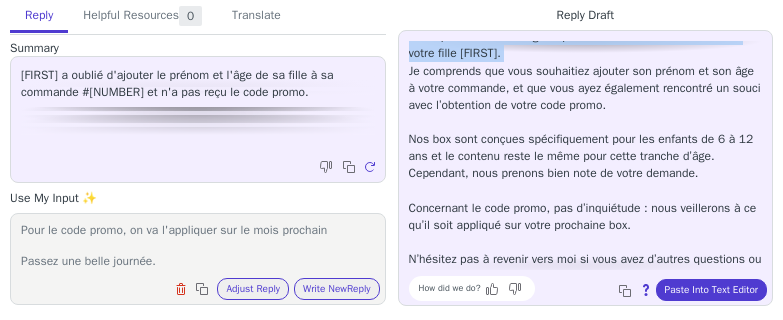 scroll, scrollTop: 62, scrollLeft: 0, axis: vertical 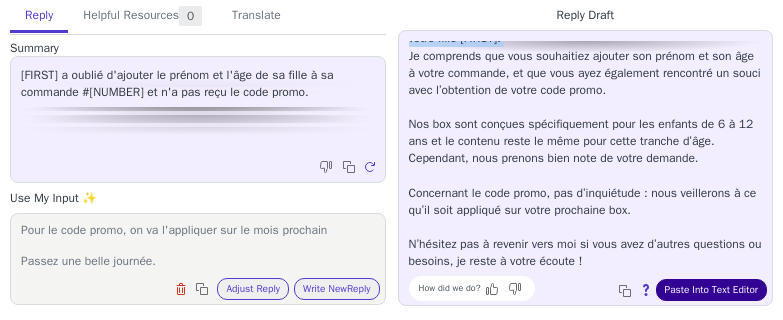 click on "Paste Into Text Editor" at bounding box center [711, 290] 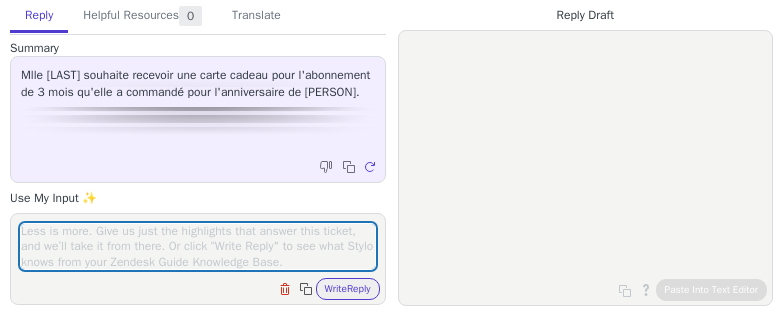 scroll, scrollTop: 0, scrollLeft: 0, axis: both 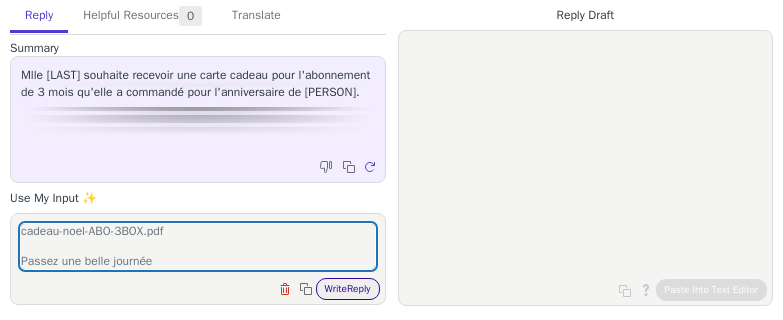 type on "Bonjour,
Vous pouvez imprimer la carte-cadeau ici :
https://cdn.shopify.com/s/files/1/0056/7679/3901/files/carte-cadeau-noel-ABO-3BOX.pdf
Passez une belle journée" 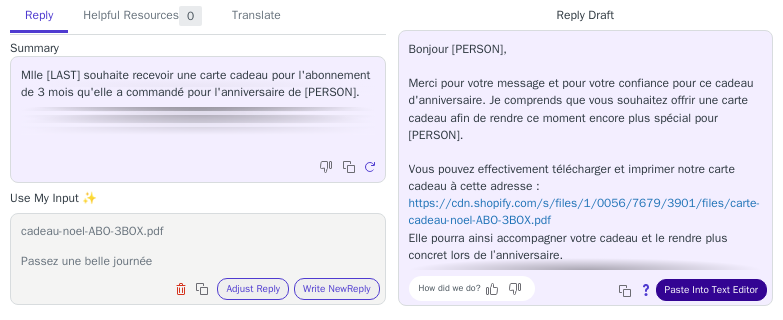 click on "Paste Into Text Editor" at bounding box center (711, 290) 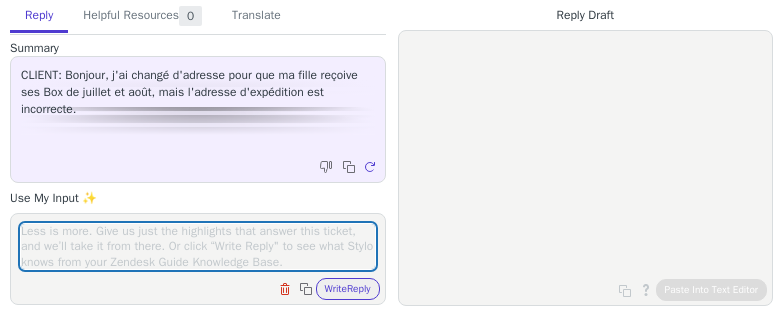 scroll, scrollTop: 0, scrollLeft: 0, axis: both 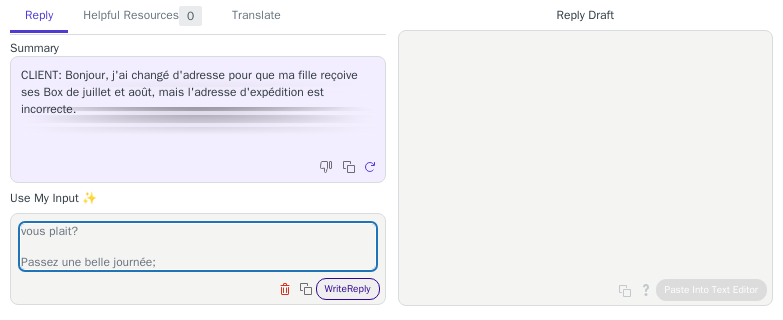 type on "Bonjour,
Pouvez-vous nous envoyer l'adresse de son lieu de vacance s'il vous plait?
Passez une belle journée;" 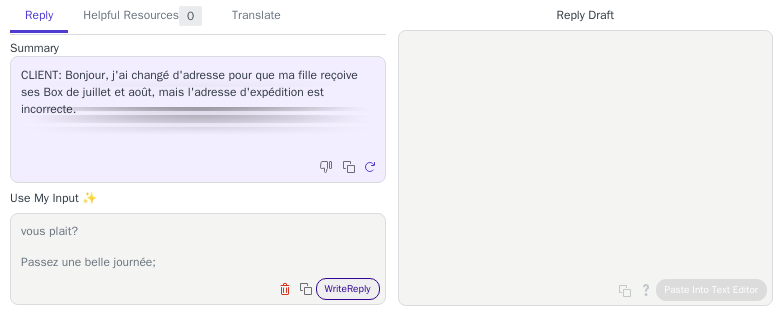 click on "Write  Reply" at bounding box center [348, 289] 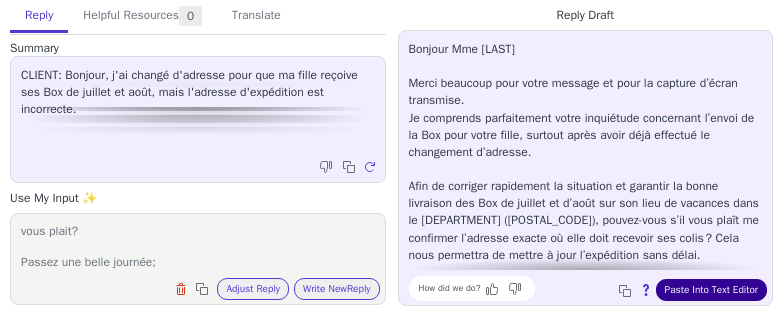click on "Paste Into Text Editor" at bounding box center (711, 290) 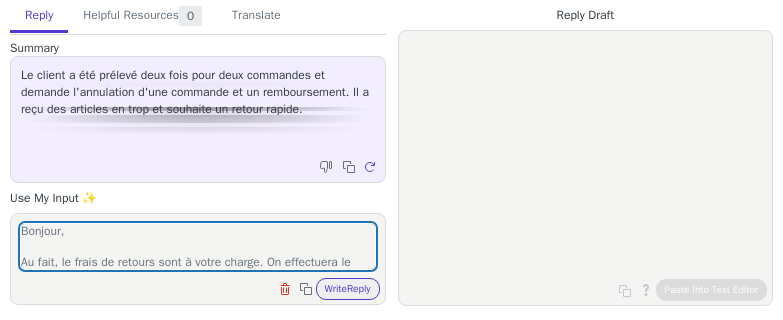 scroll, scrollTop: 0, scrollLeft: 0, axis: both 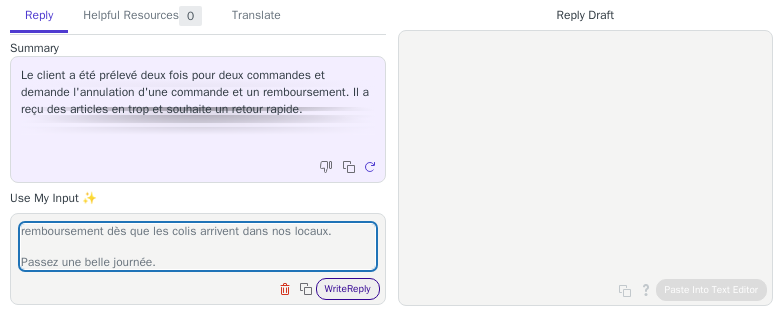 type on "Bonjour,
Au fait, le frais de retours sont à votre charge. On effectuera le remboursement dès que les colis arrivent dans nos locaux.
Passez une belle journée." 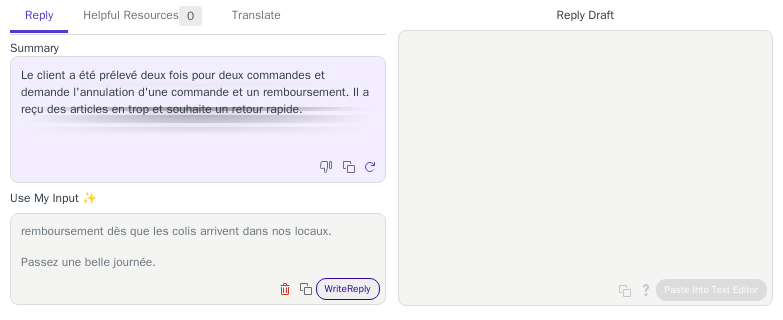 click on "Write  Reply" at bounding box center (348, 289) 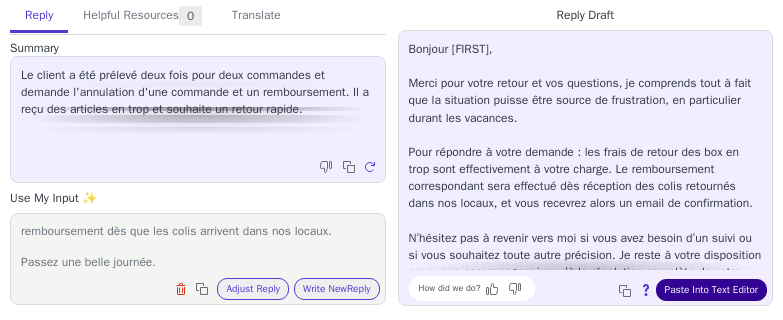 click on "Paste Into Text Editor" at bounding box center (711, 290) 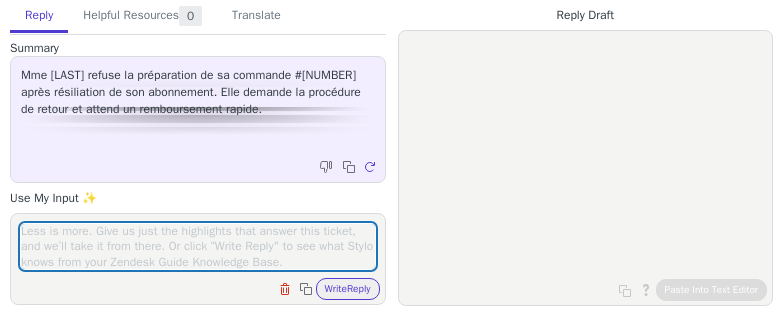 scroll, scrollTop: 0, scrollLeft: 0, axis: both 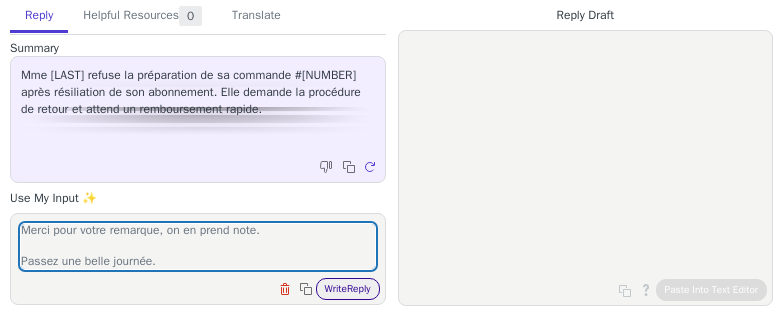 type on "Bonjour,
Rassurez-vuos, on fera le necessaire dès le retour des colis.
N'oubliez pas de renvoyer le numero de suivi du retour.
Merci pour votre remarque, on en prend note.
Passez une belle journée." 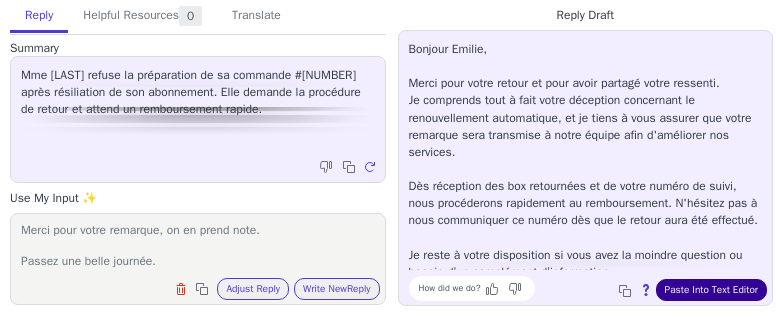click on "Paste Into Text Editor" at bounding box center (711, 290) 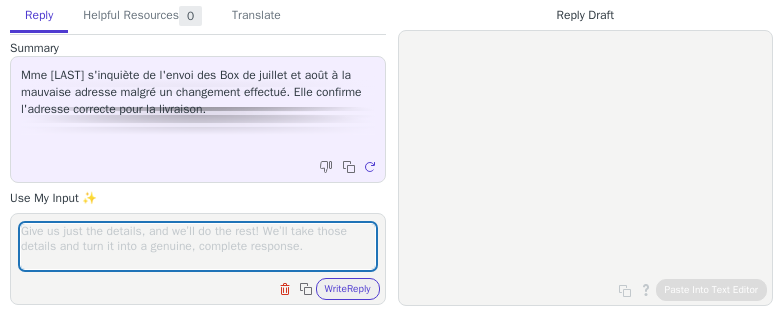 scroll, scrollTop: 0, scrollLeft: 0, axis: both 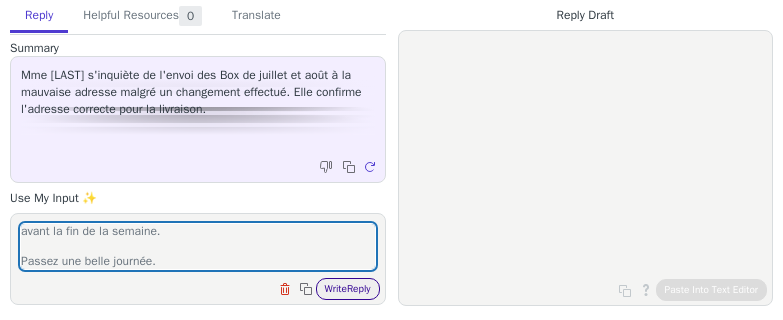 type on "Bonjour,
C'est bien l'adresse indiqué sur votre compte et sur l'envoi, je vous invite à revenir vers moi si vous ne recevez pas votre colis avant la fin de la semaine.
Passez une belle journée." 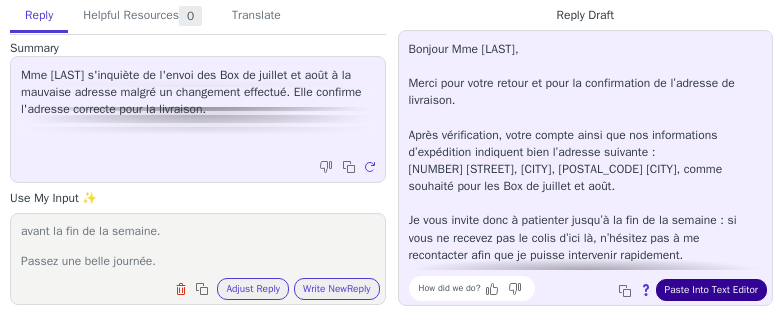 click on "Paste Into Text Editor" at bounding box center (711, 290) 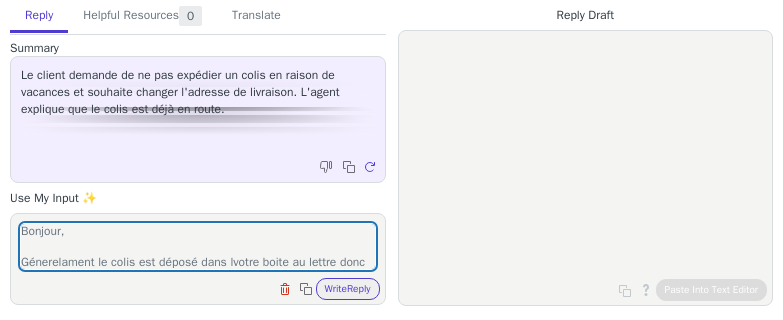scroll, scrollTop: 0, scrollLeft: 0, axis: both 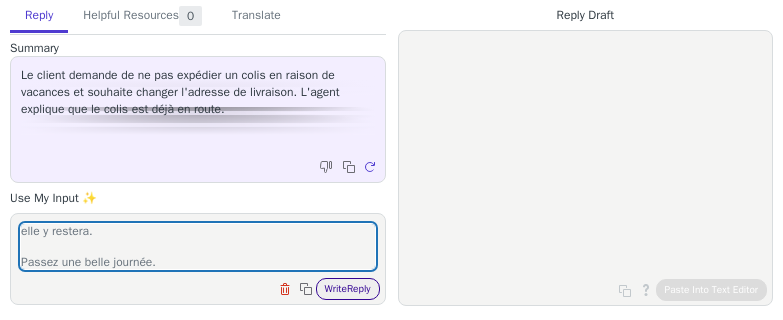 type on "Bonjour,
Génerelament le colis est déposé dans lvotre boite au lettre donc elle y restera.
Passez une belle journée." 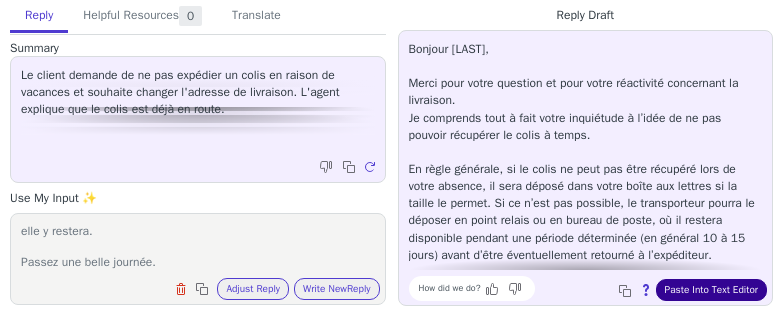 click on "Paste Into Text Editor" at bounding box center (711, 290) 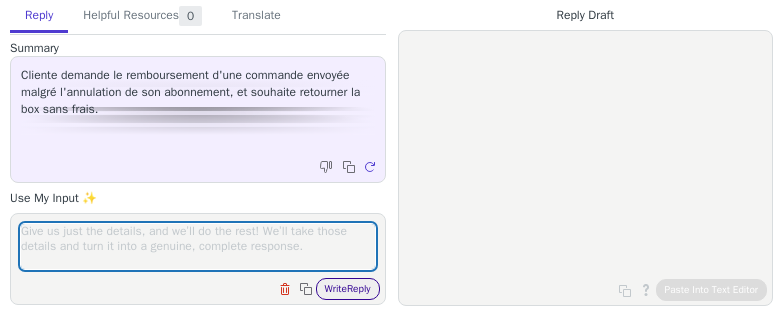 scroll, scrollTop: 0, scrollLeft: 0, axis: both 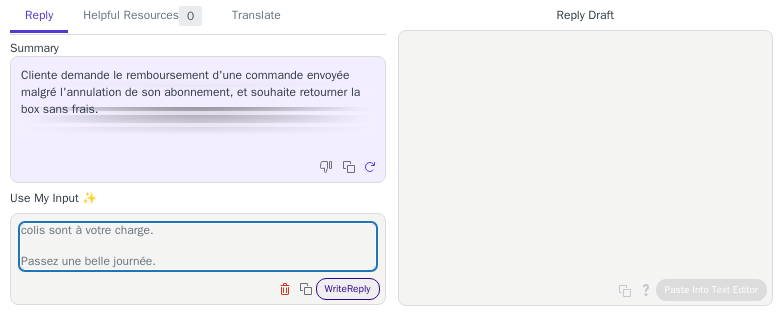 type on "Bonjour,
Au fait, le mois dernier, on a bien reçu votre demande de resiliation qu'on a repondu par une offre de réduction. N'ayant pas eu de retour de votre part, on ne s'est pas permis de resilier votre abonnement.
Cependant, elle a bien été pris en compte ce mois ci.
Malheureusement on n'a pas de bons de retour, les retours de colis sont à votre charge.
Passez une belle journée." 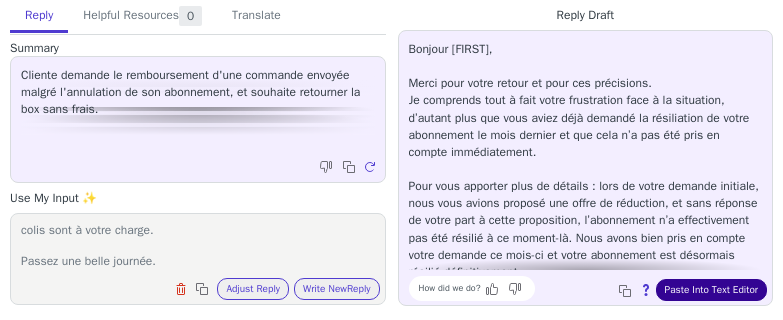 click on "Paste Into Text Editor" at bounding box center [711, 290] 